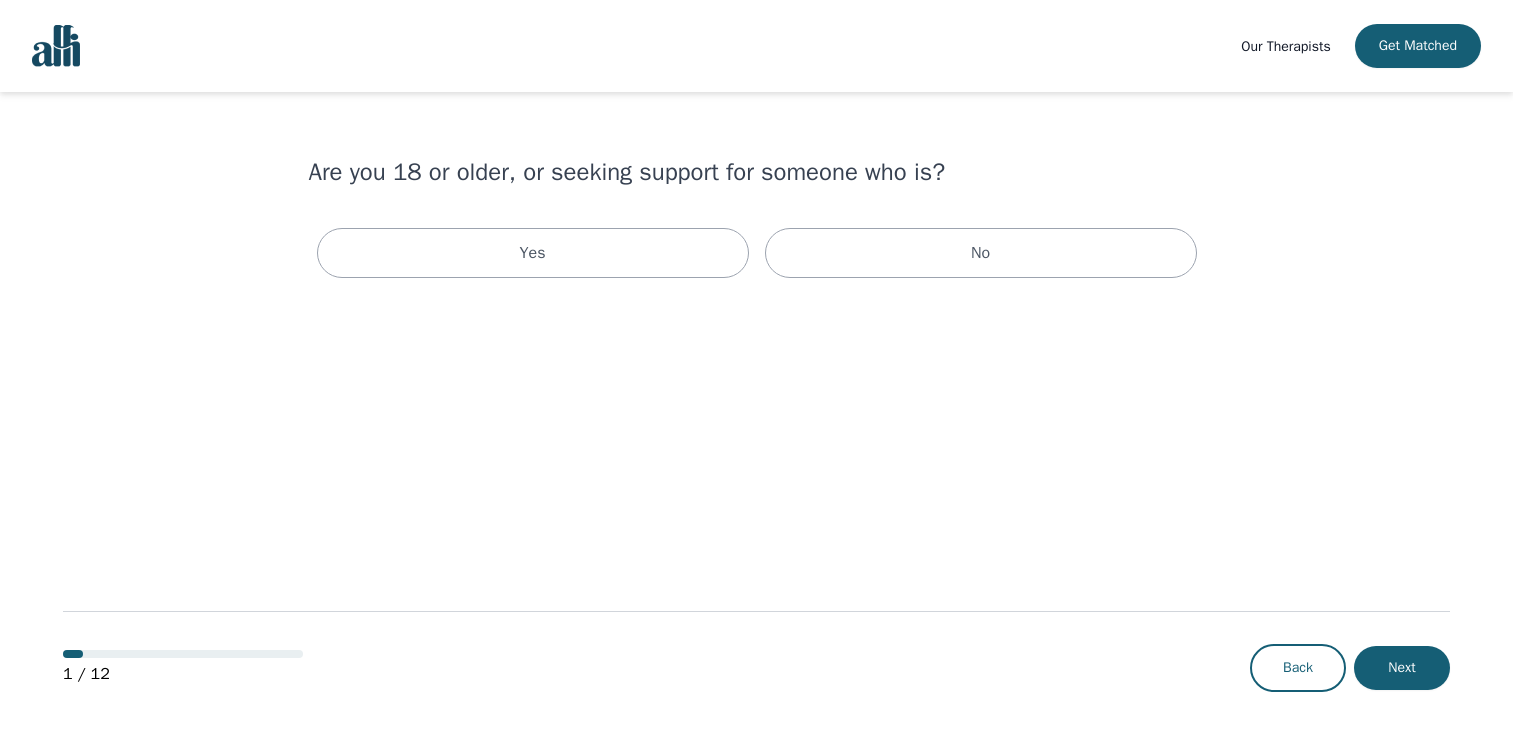 scroll, scrollTop: 0, scrollLeft: 0, axis: both 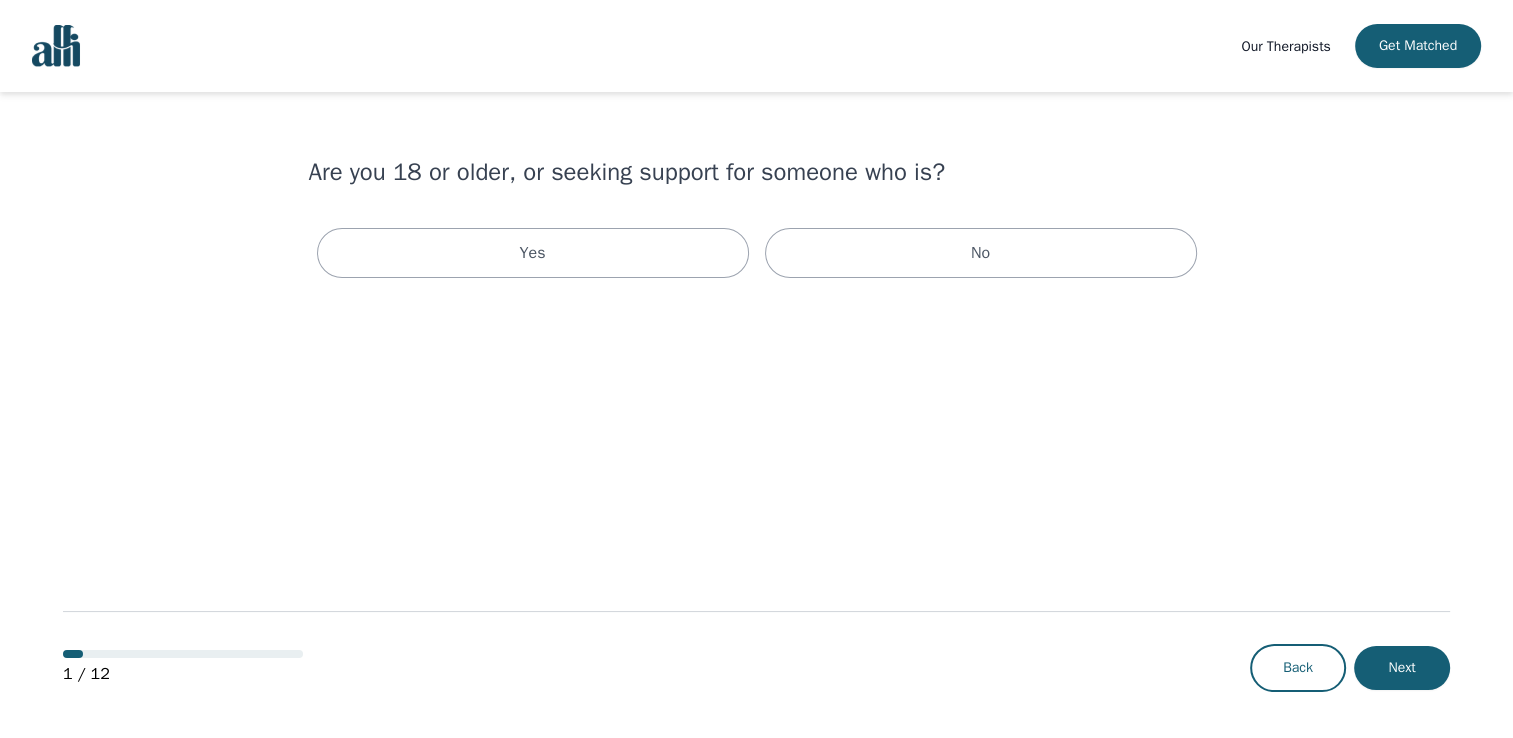 click on "Yes" at bounding box center [533, 253] 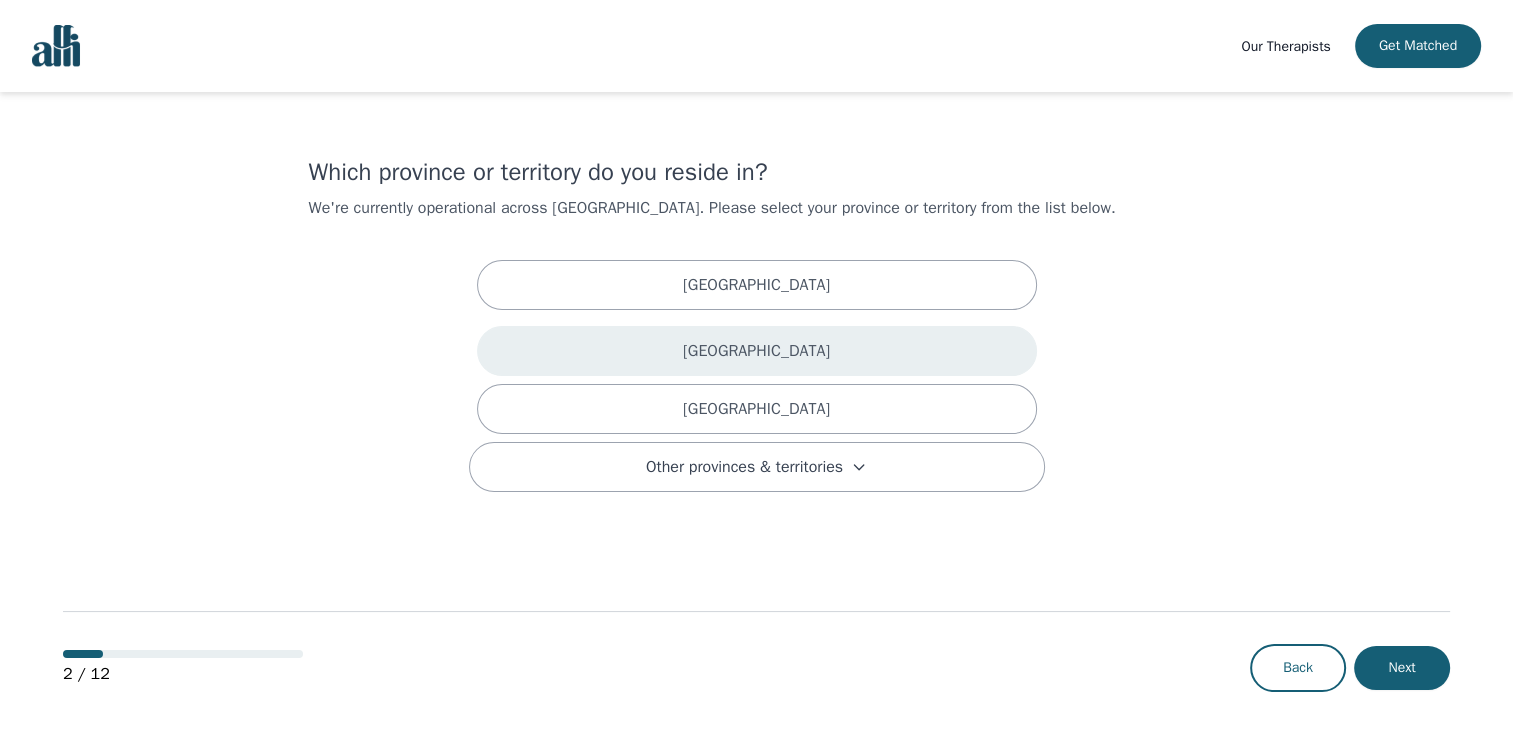 click on "[GEOGRAPHIC_DATA]" at bounding box center [757, 351] 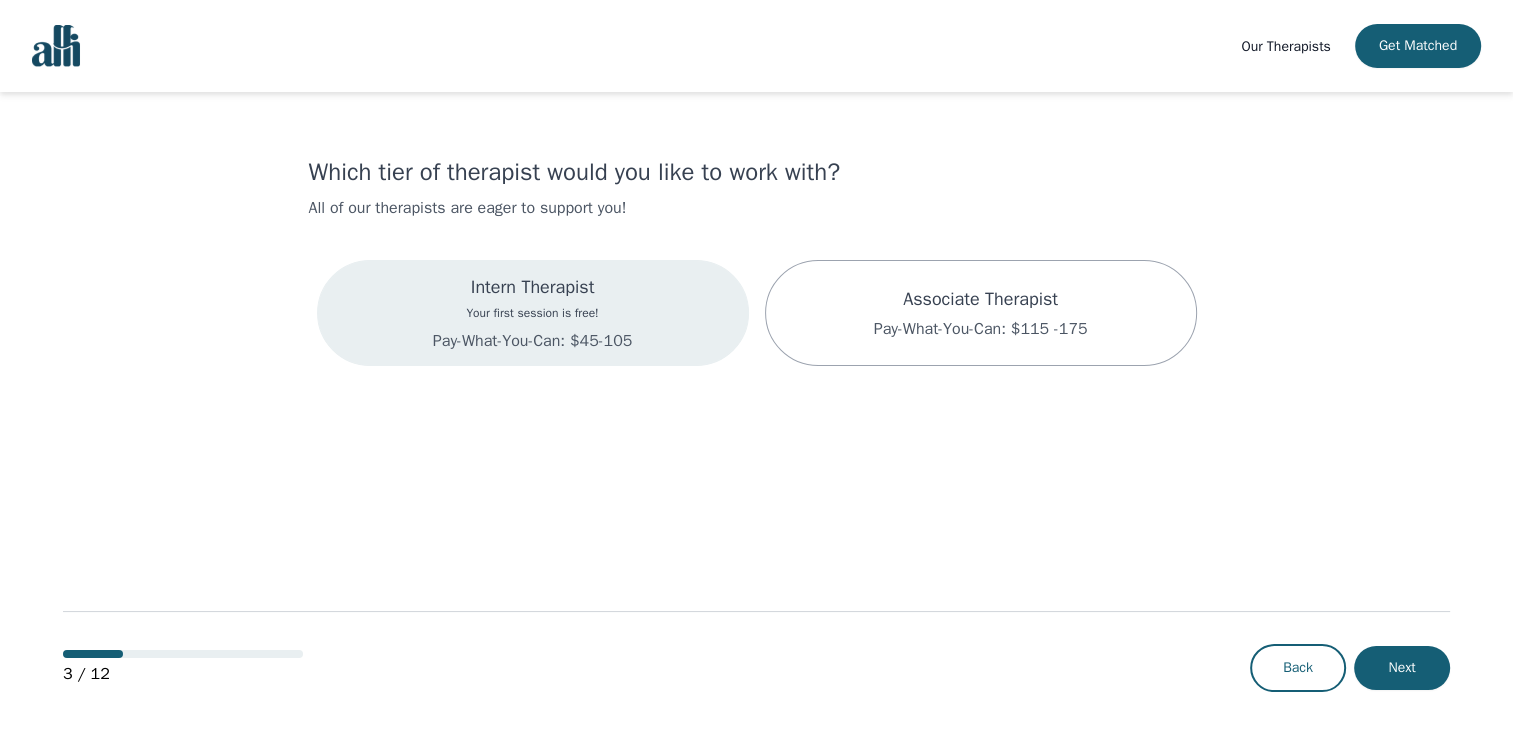 click on "Your first session is free!" at bounding box center [532, 313] 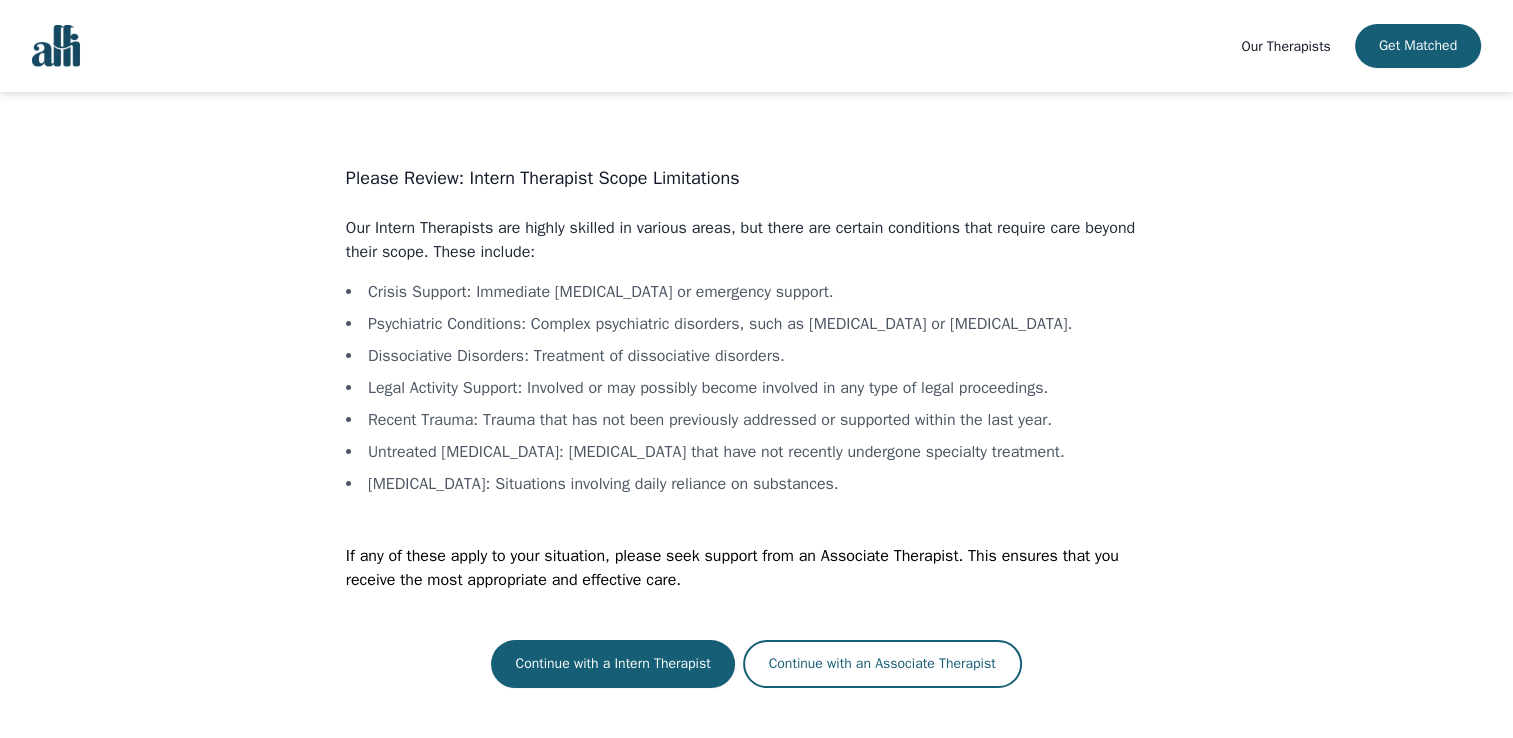 click on "Continue with a Intern Therapist" at bounding box center [612, 664] 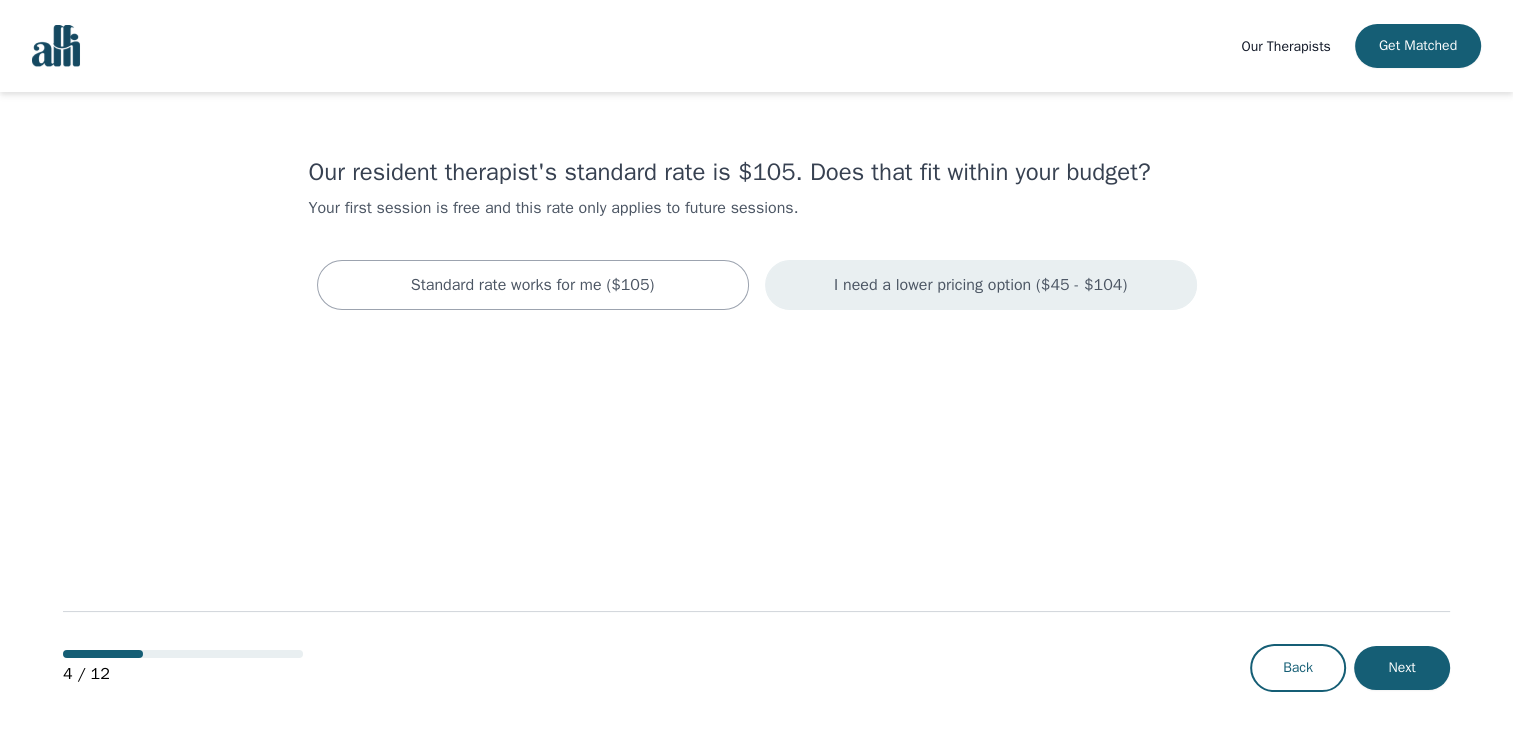 click on "I need a lower pricing option ($45 - $104)" at bounding box center [980, 285] 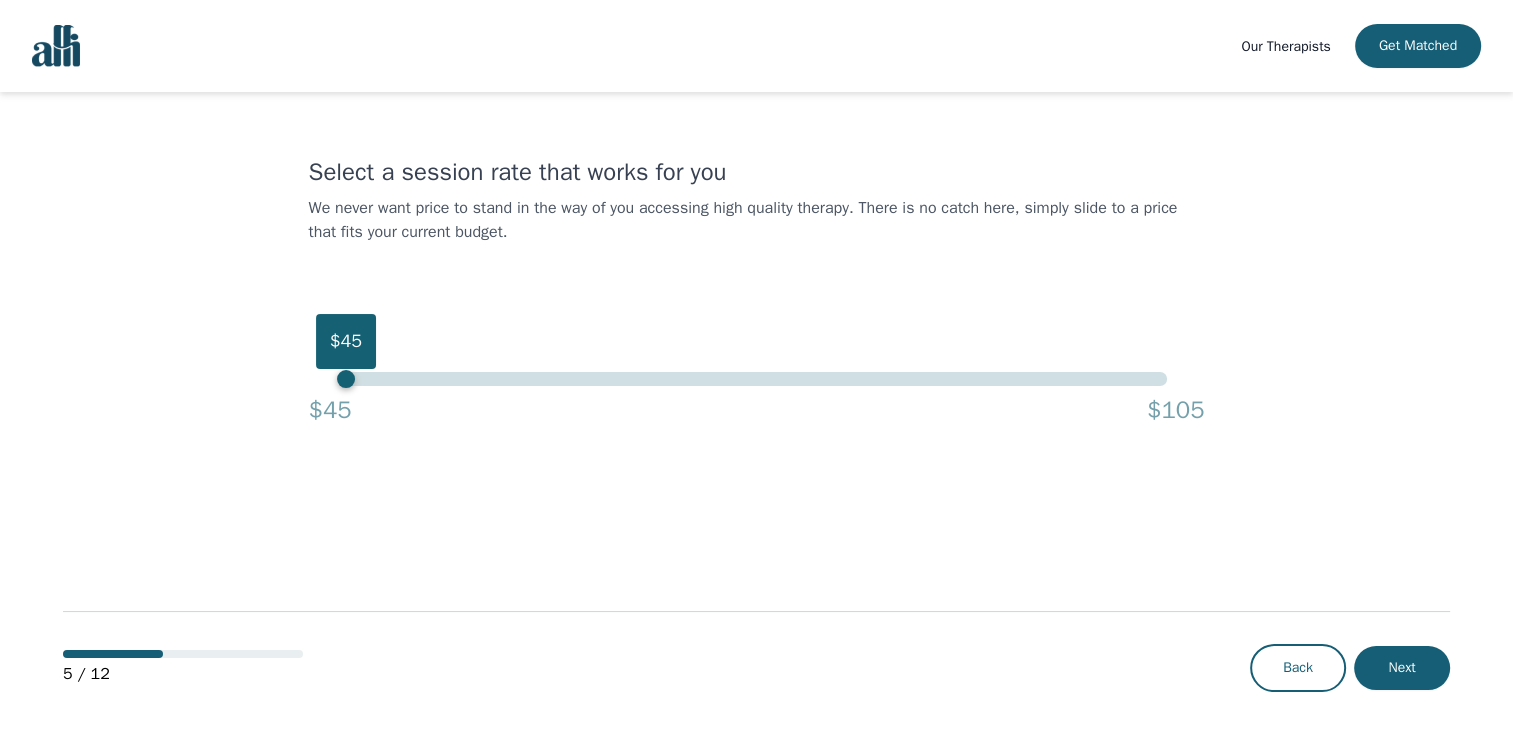 drag, startPoint x: 1166, startPoint y: 386, endPoint x: 120, endPoint y: 372, distance: 1046.0936 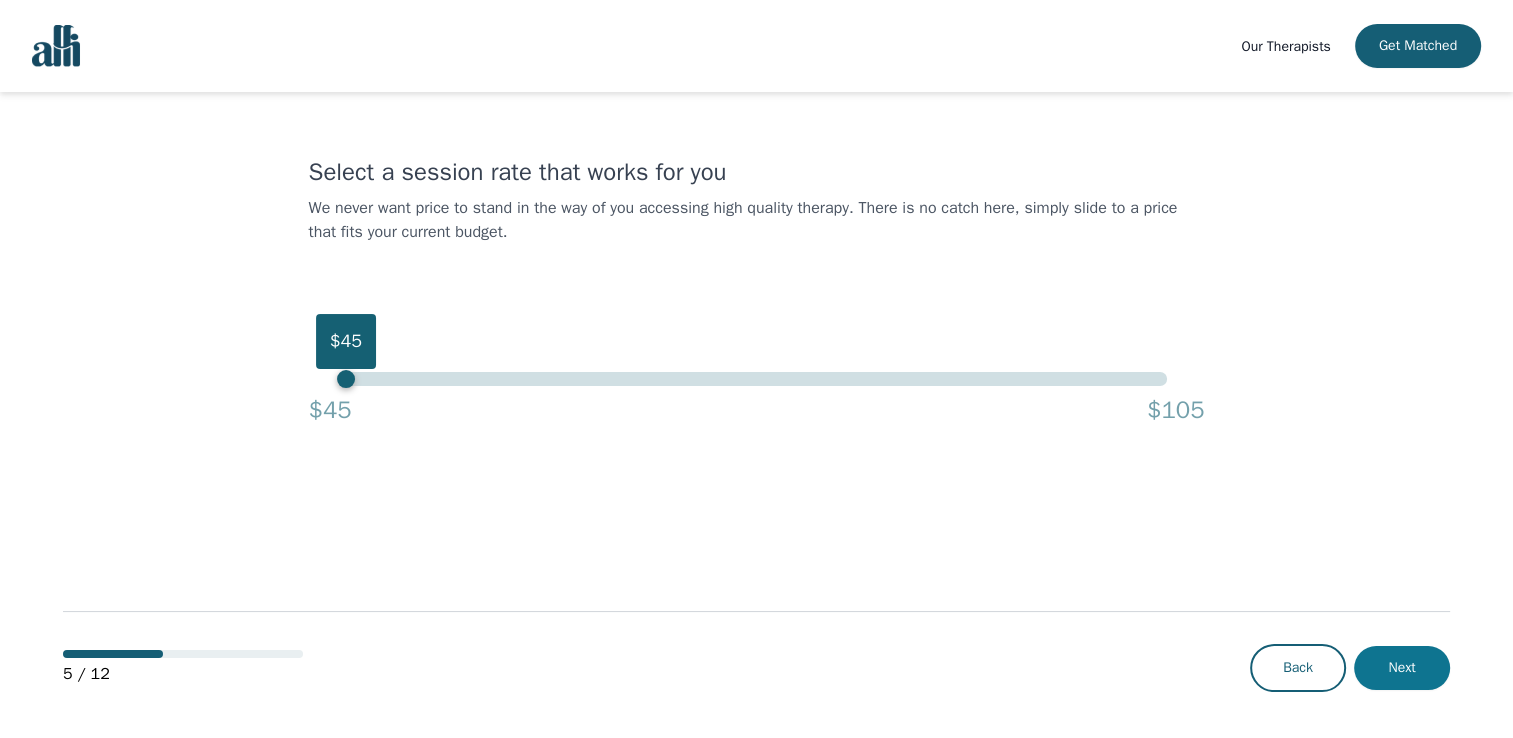 click on "Next" at bounding box center [1402, 668] 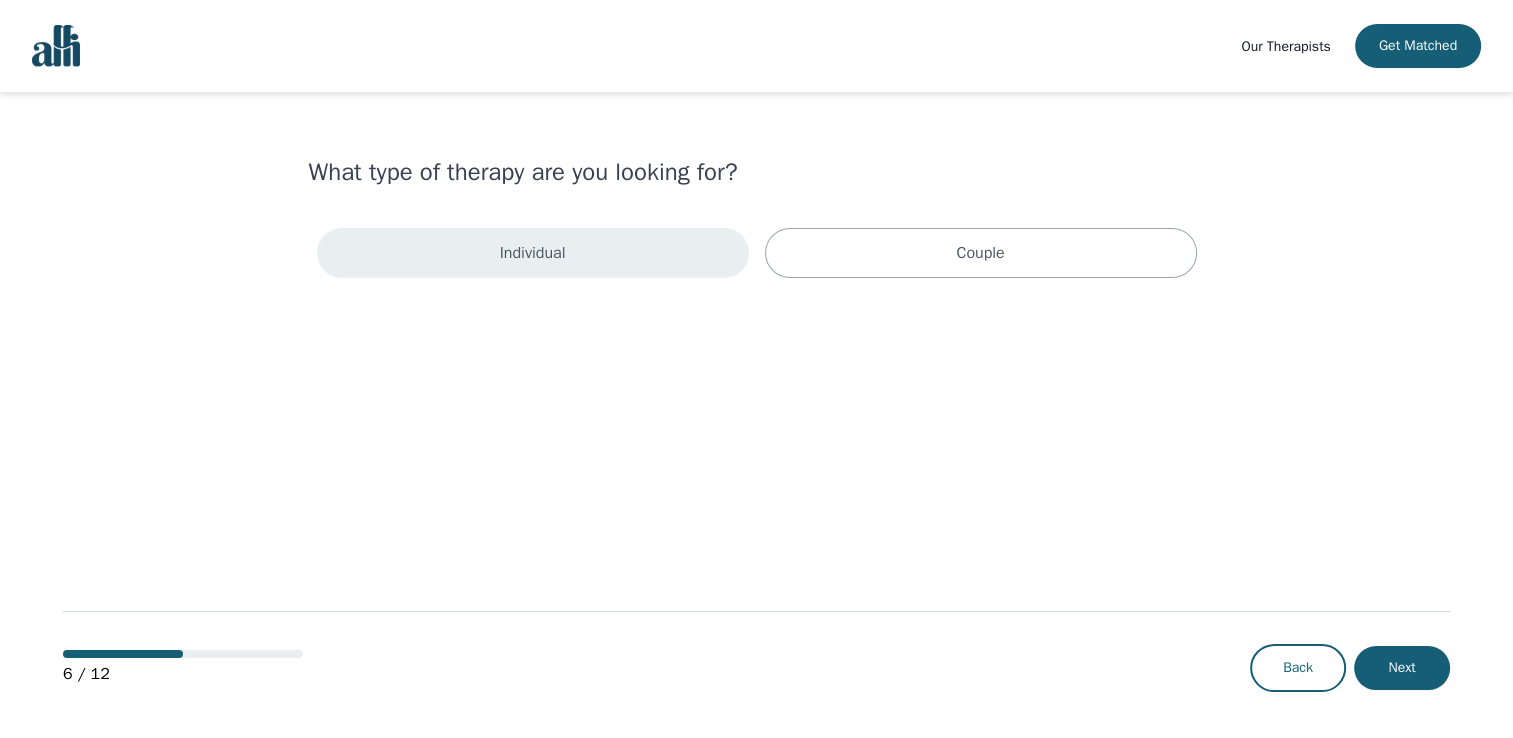 click on "Individual" at bounding box center [533, 253] 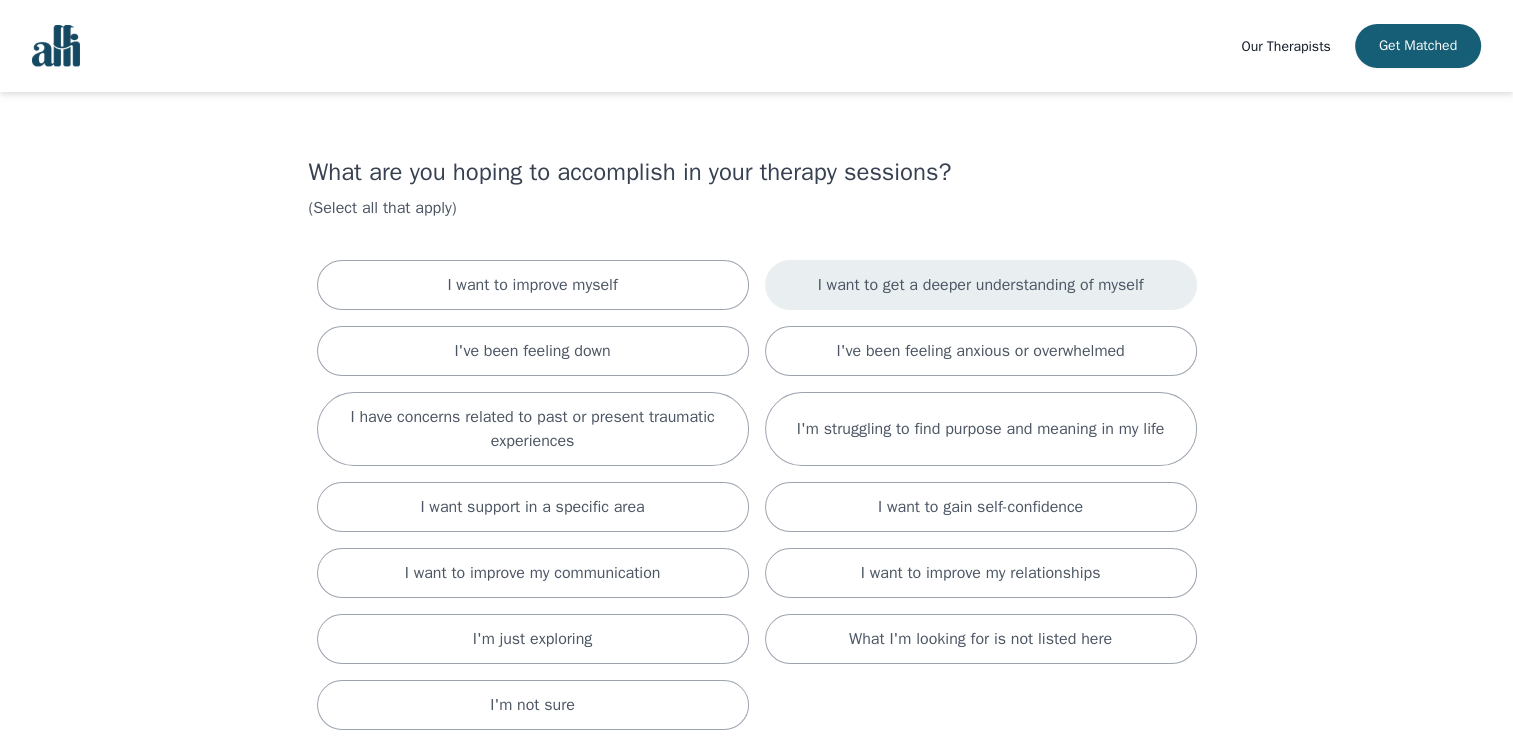 click on "I want to get a deeper understanding of myself" at bounding box center [981, 285] 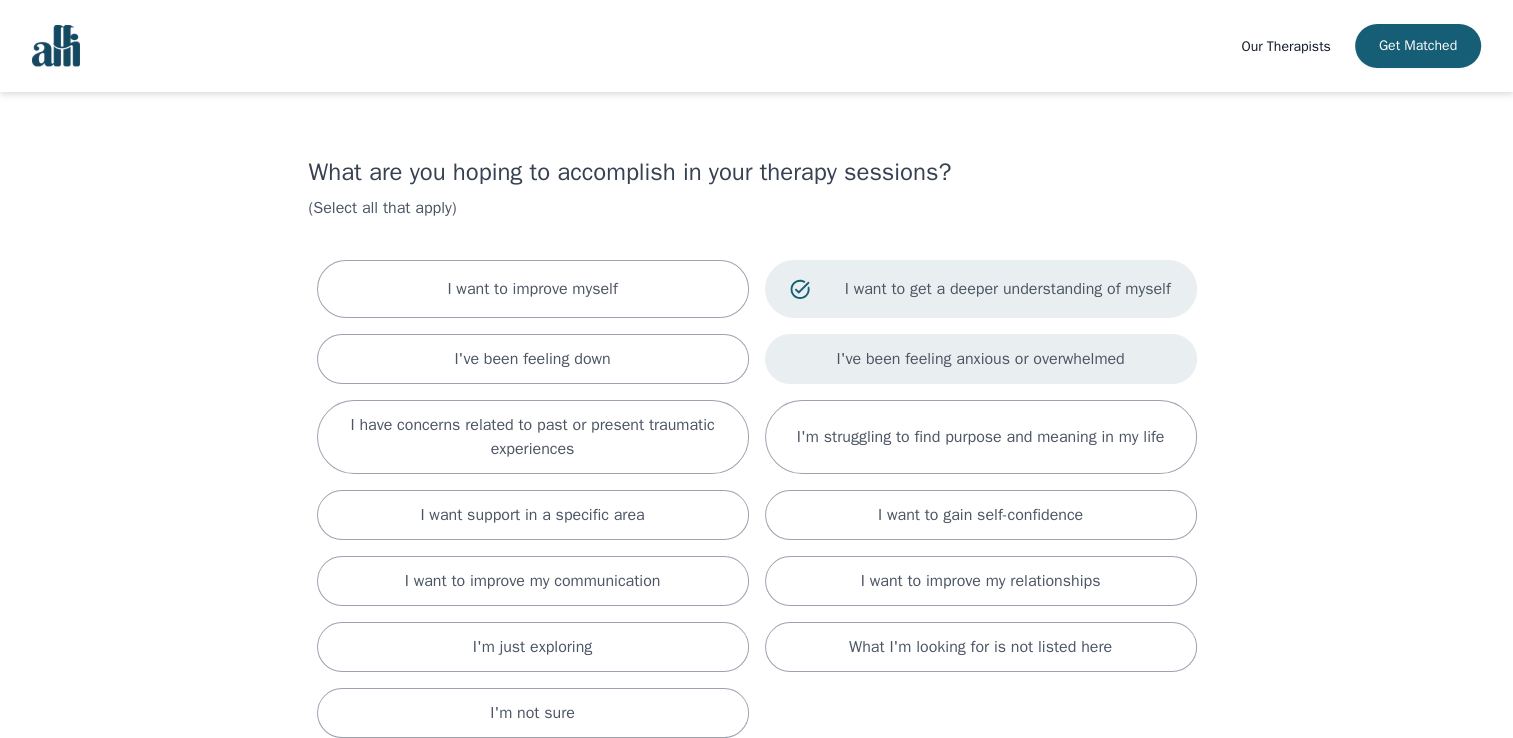 drag, startPoint x: 618, startPoint y: 278, endPoint x: 1095, endPoint y: 351, distance: 482.55362 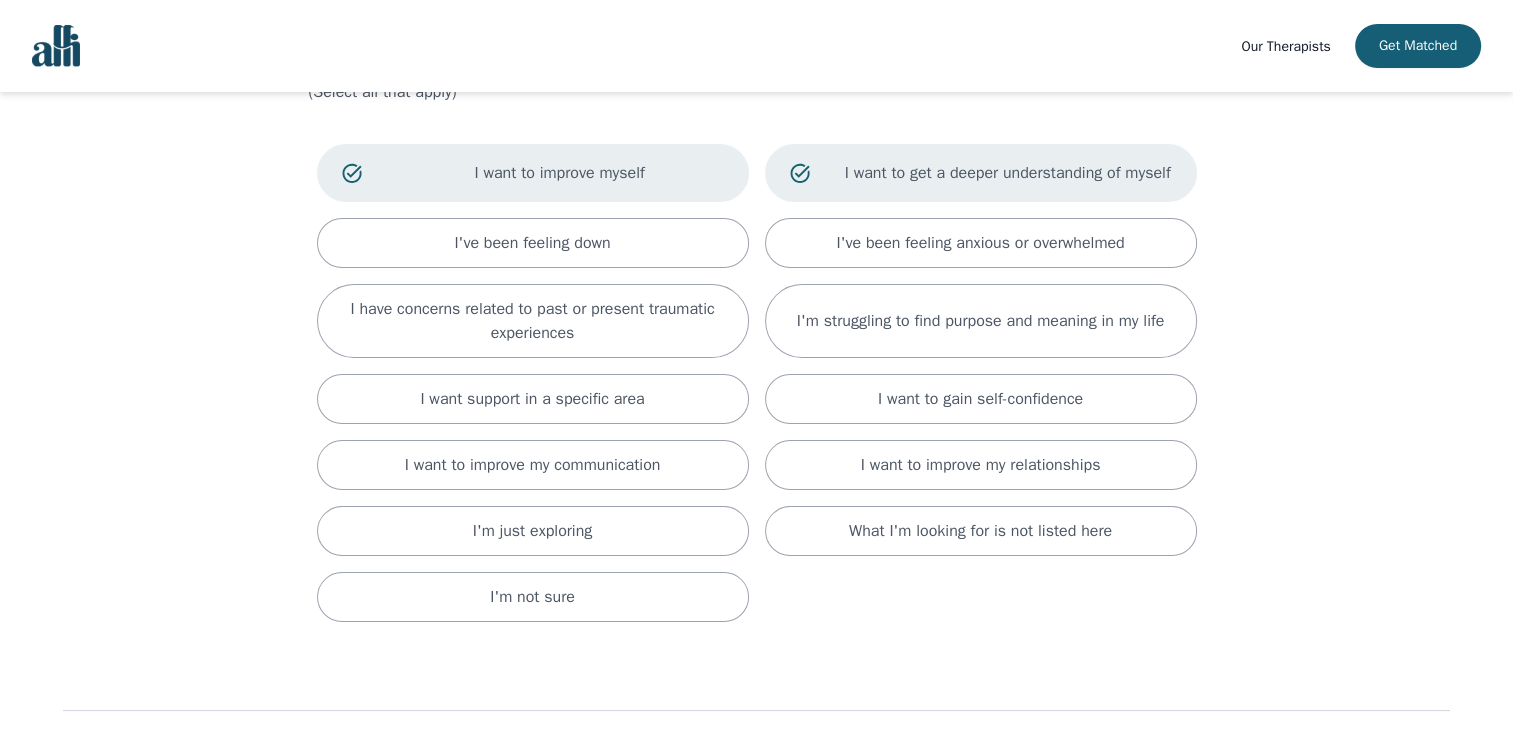 scroll, scrollTop: 212, scrollLeft: 0, axis: vertical 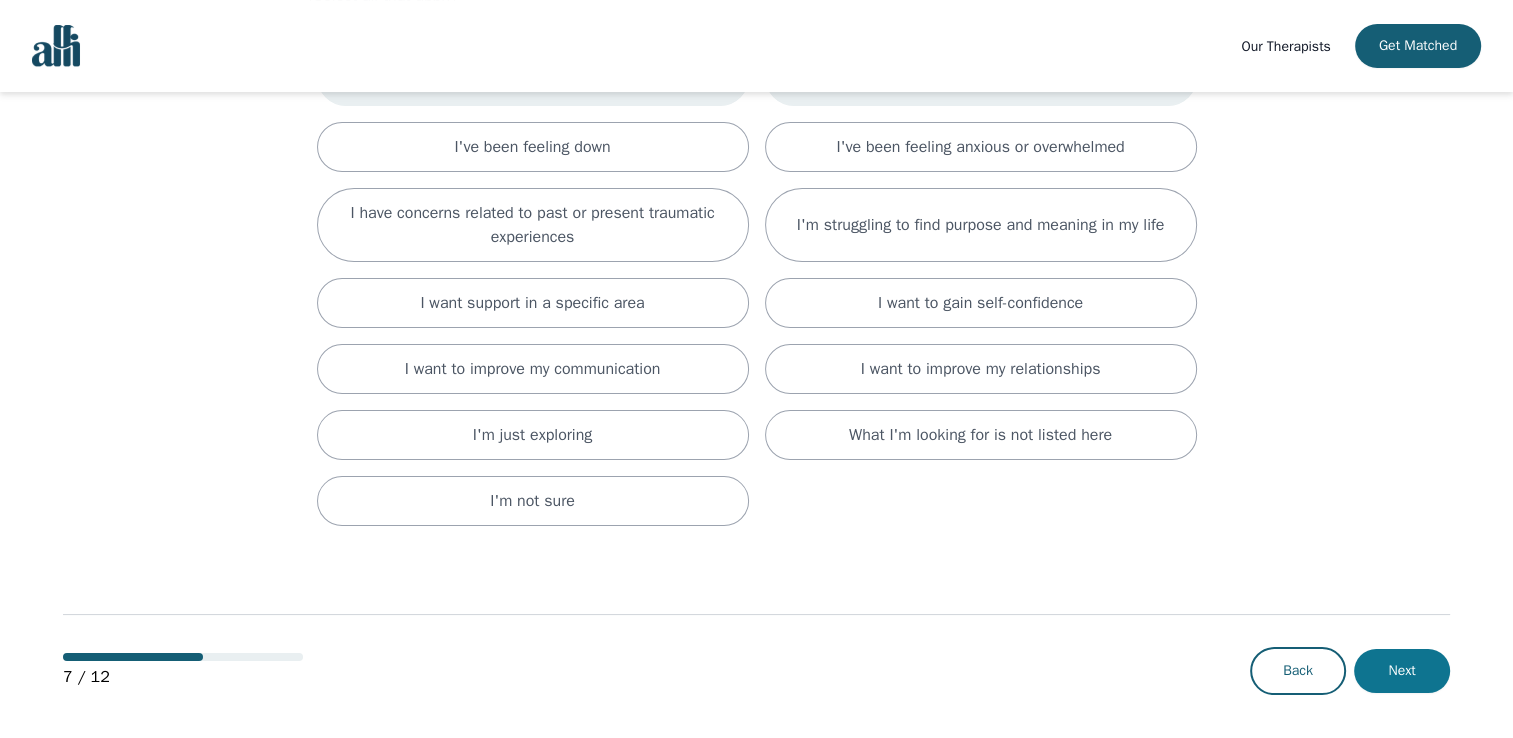 click on "Next" at bounding box center [1402, 671] 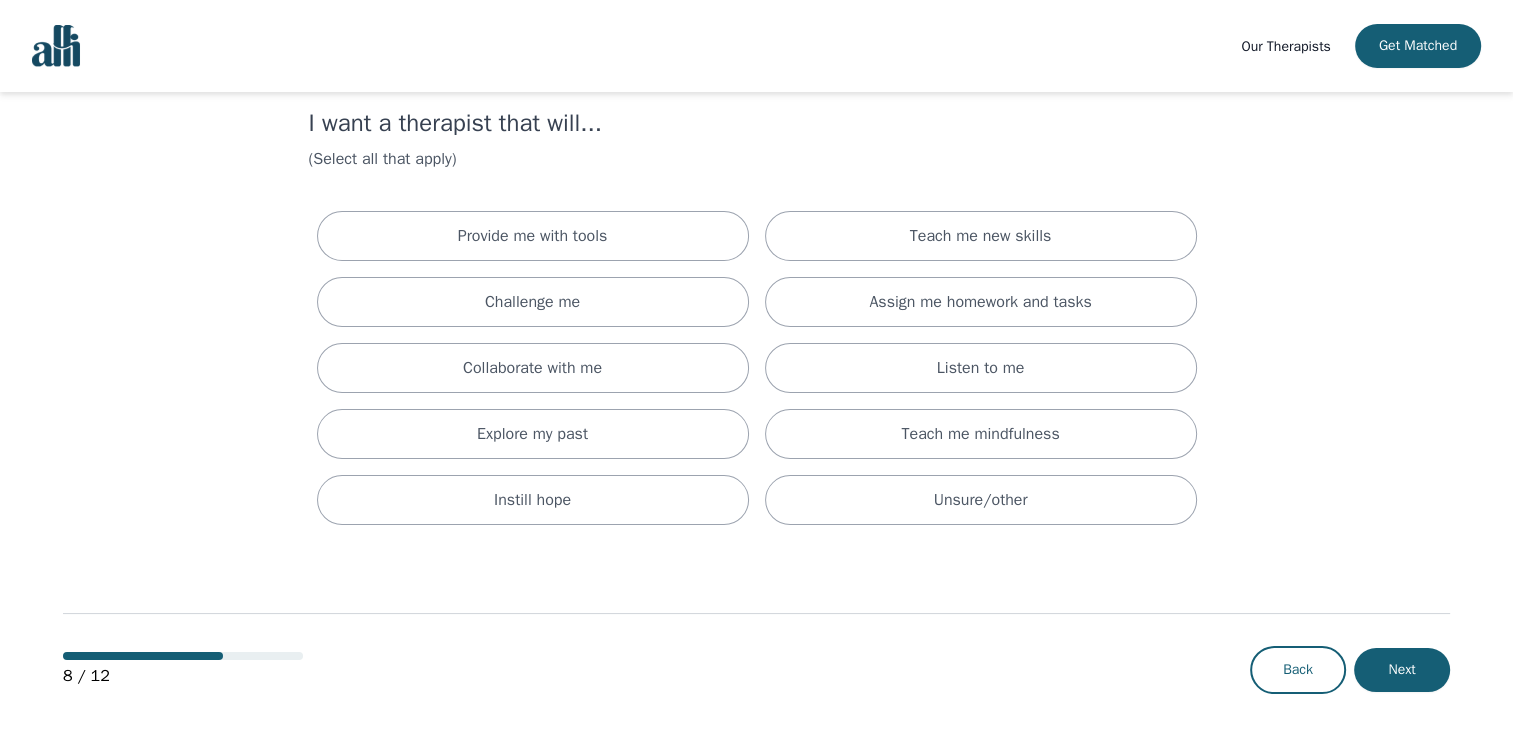 scroll, scrollTop: 0, scrollLeft: 0, axis: both 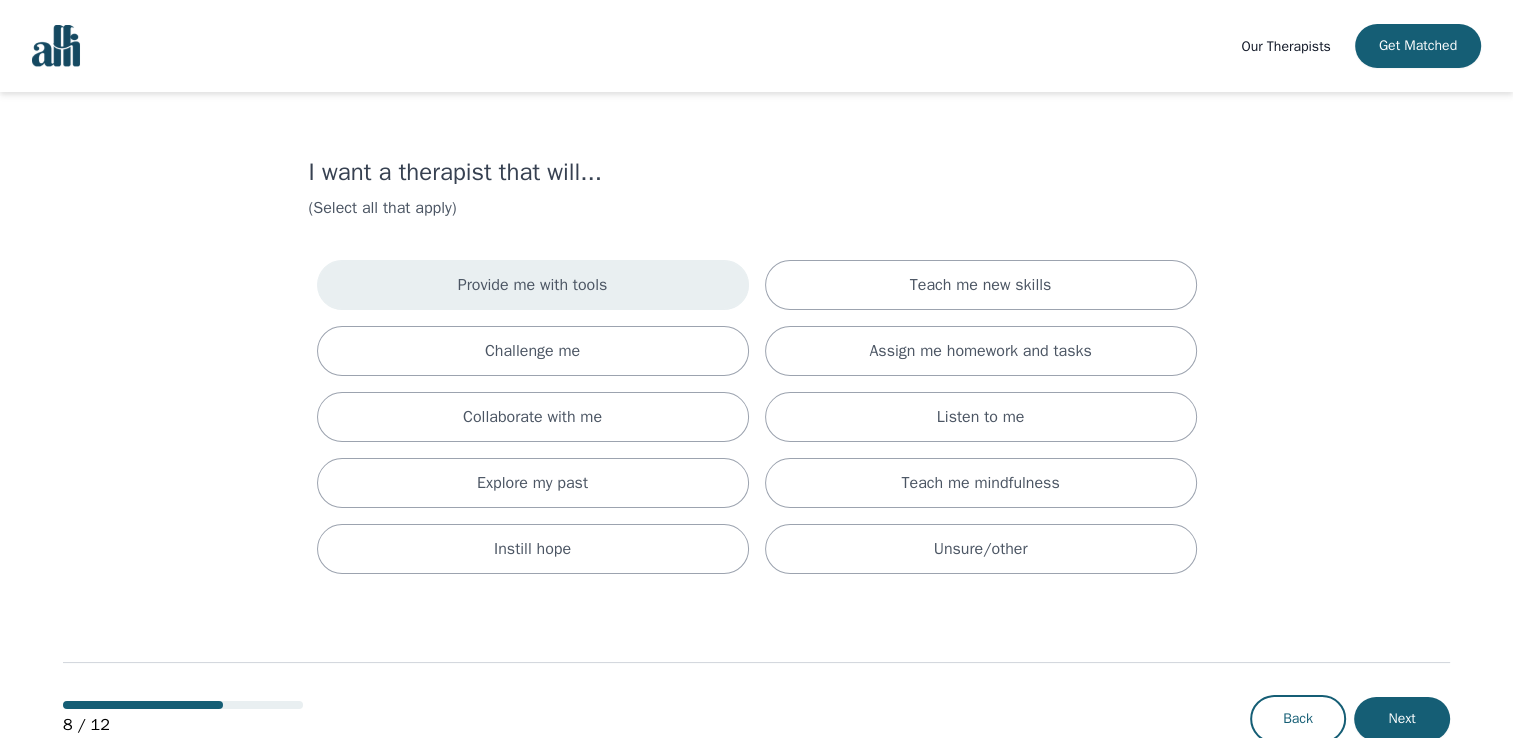 drag, startPoint x: 551, startPoint y: 268, endPoint x: 552, endPoint y: 282, distance: 14.035668 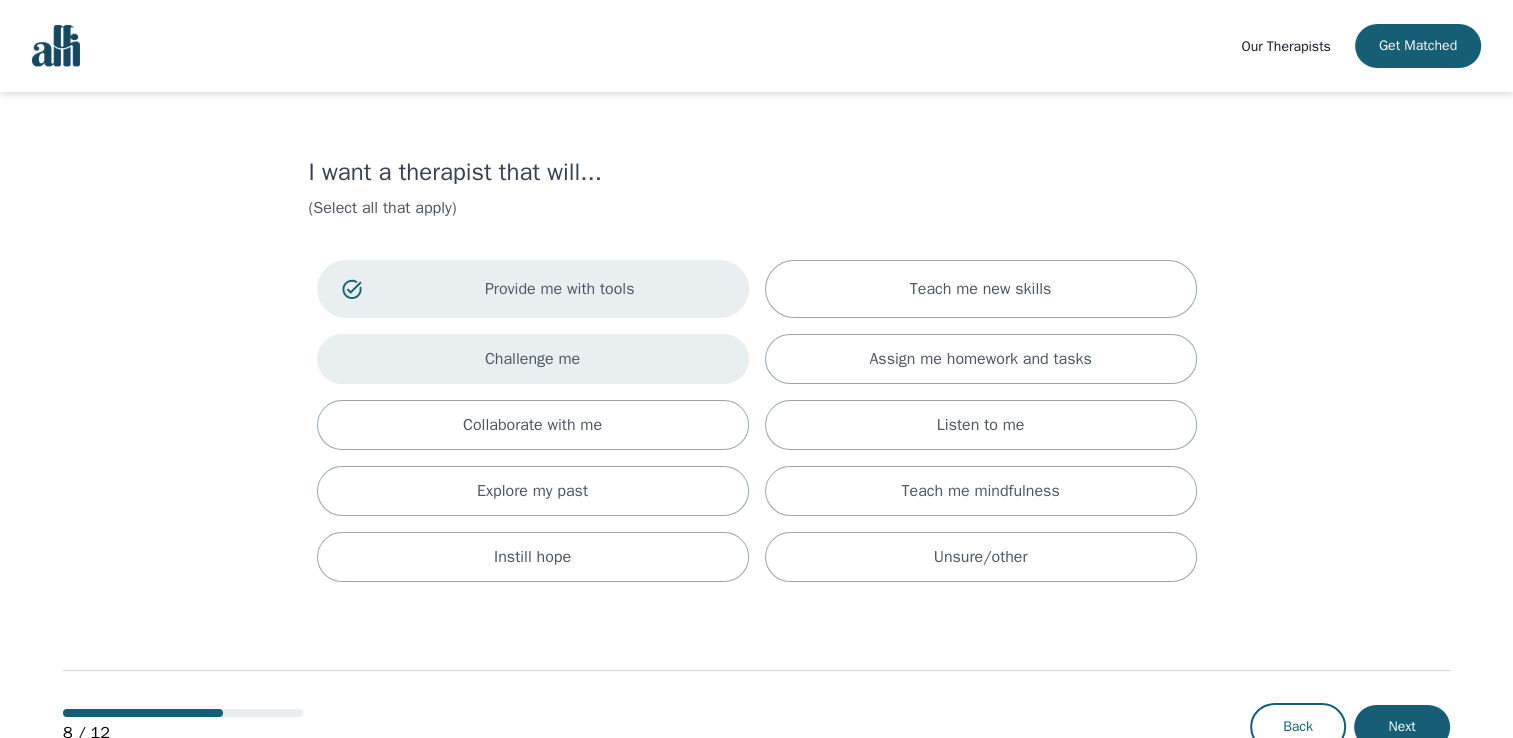 click on "Challenge me" at bounding box center [533, 359] 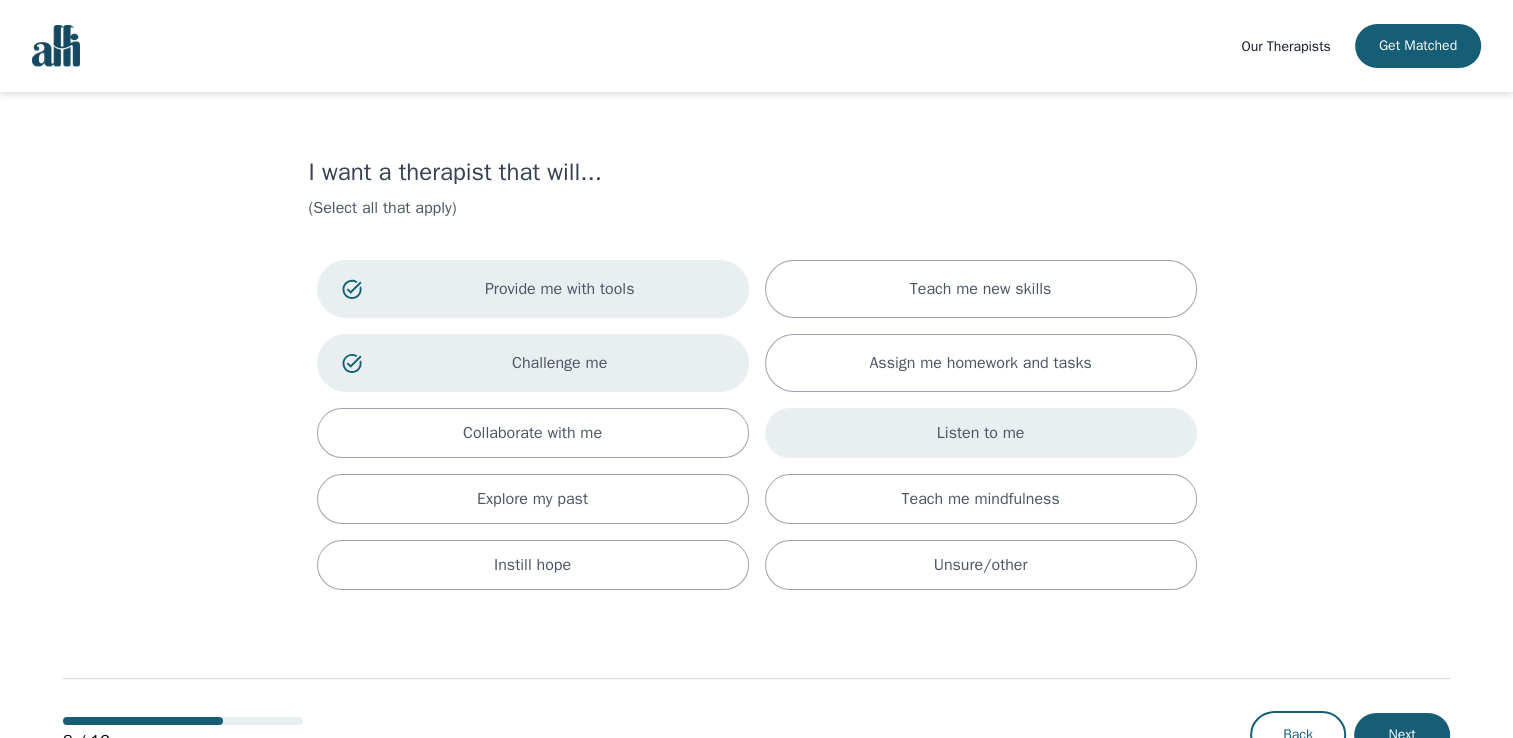 click on "Listen to me" at bounding box center [981, 433] 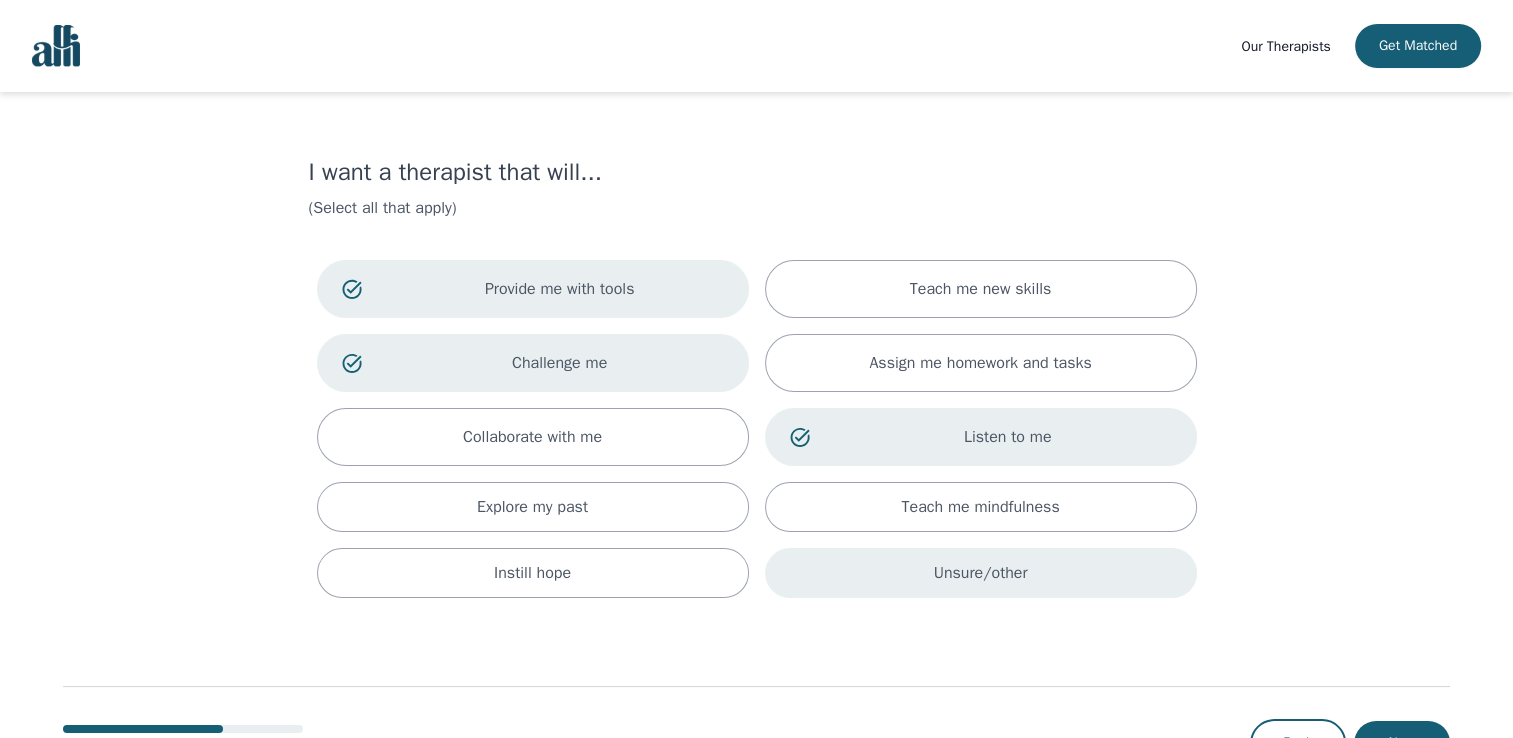 click on "Unsure/other" at bounding box center [981, 573] 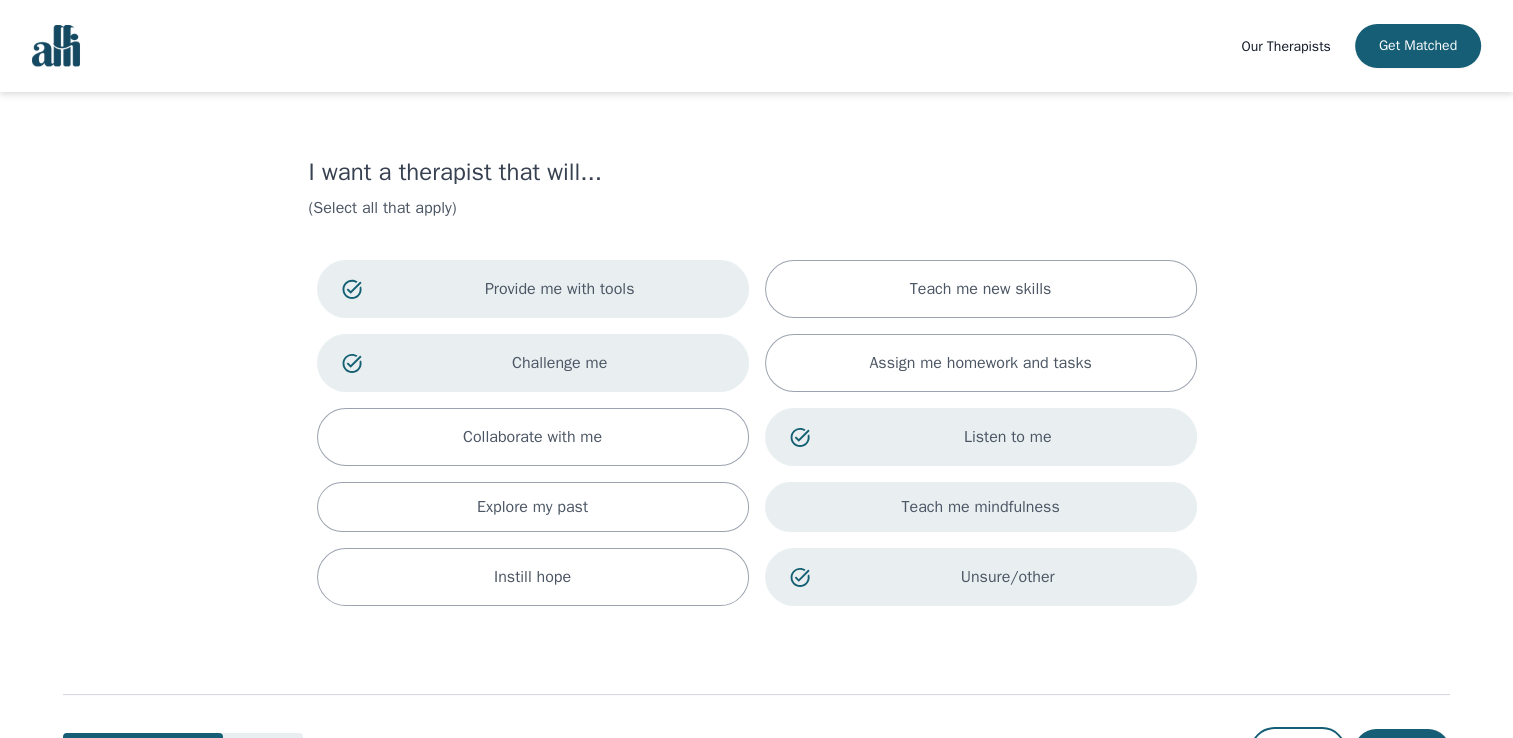 click on "Teach me mindfulness" at bounding box center [981, 507] 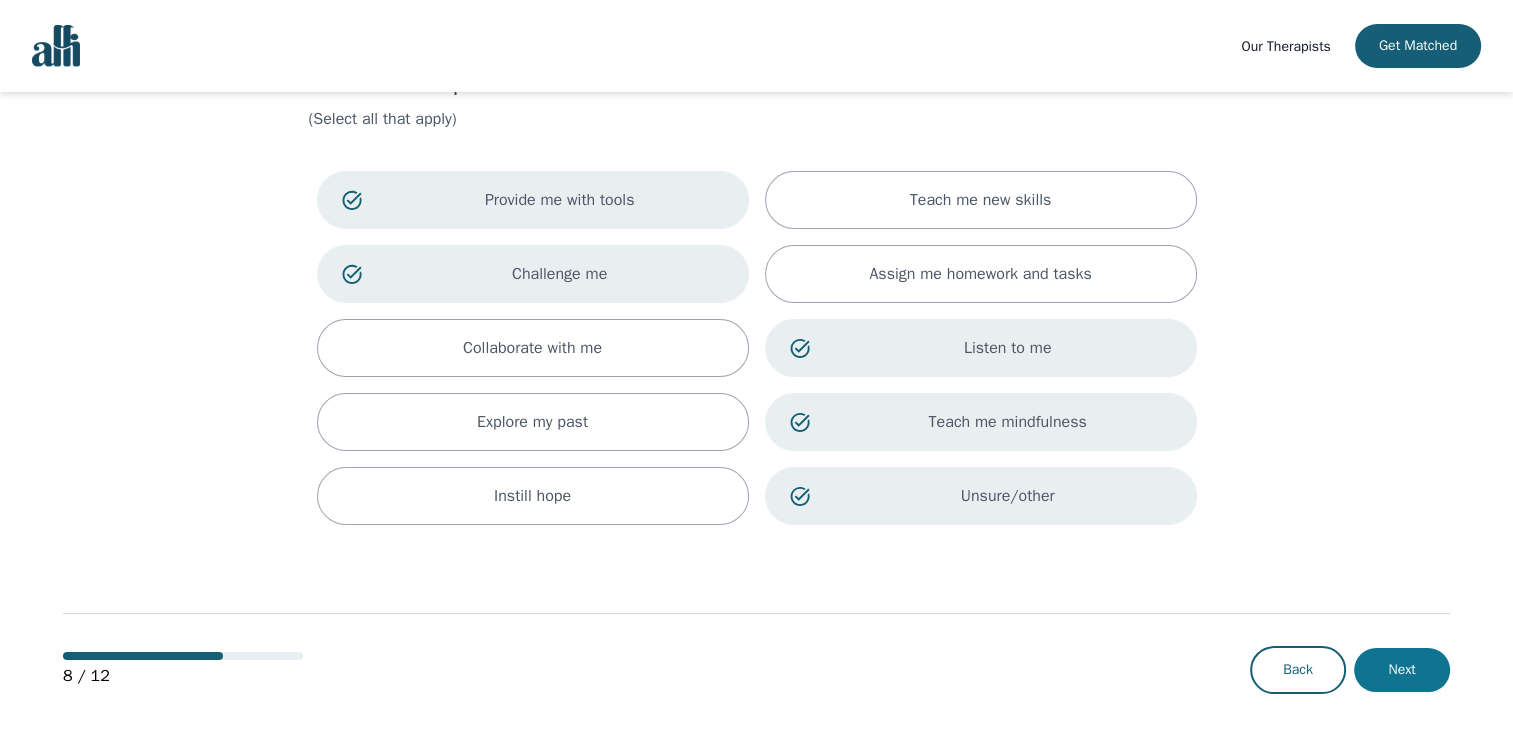 click on "Next" at bounding box center [1402, 670] 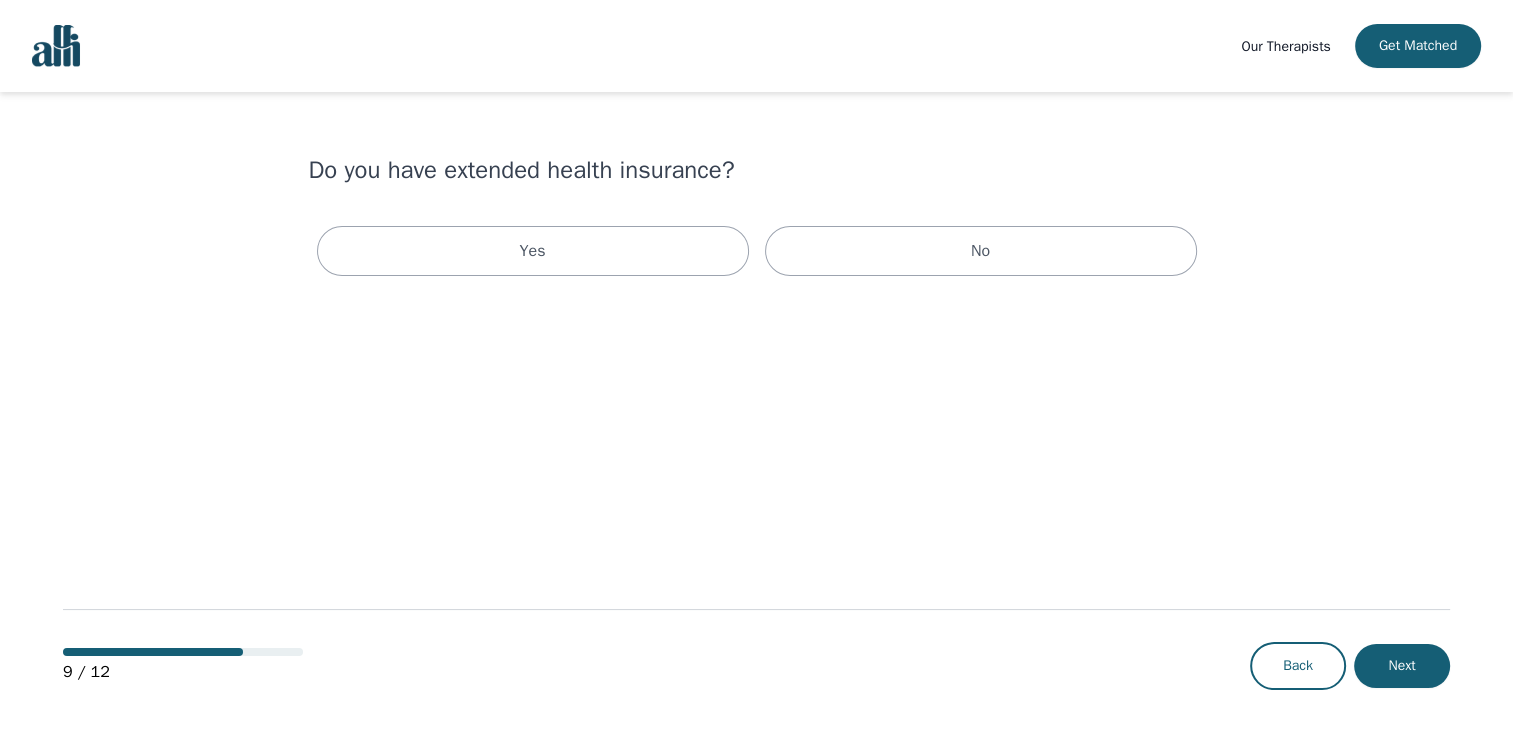 scroll, scrollTop: 0, scrollLeft: 0, axis: both 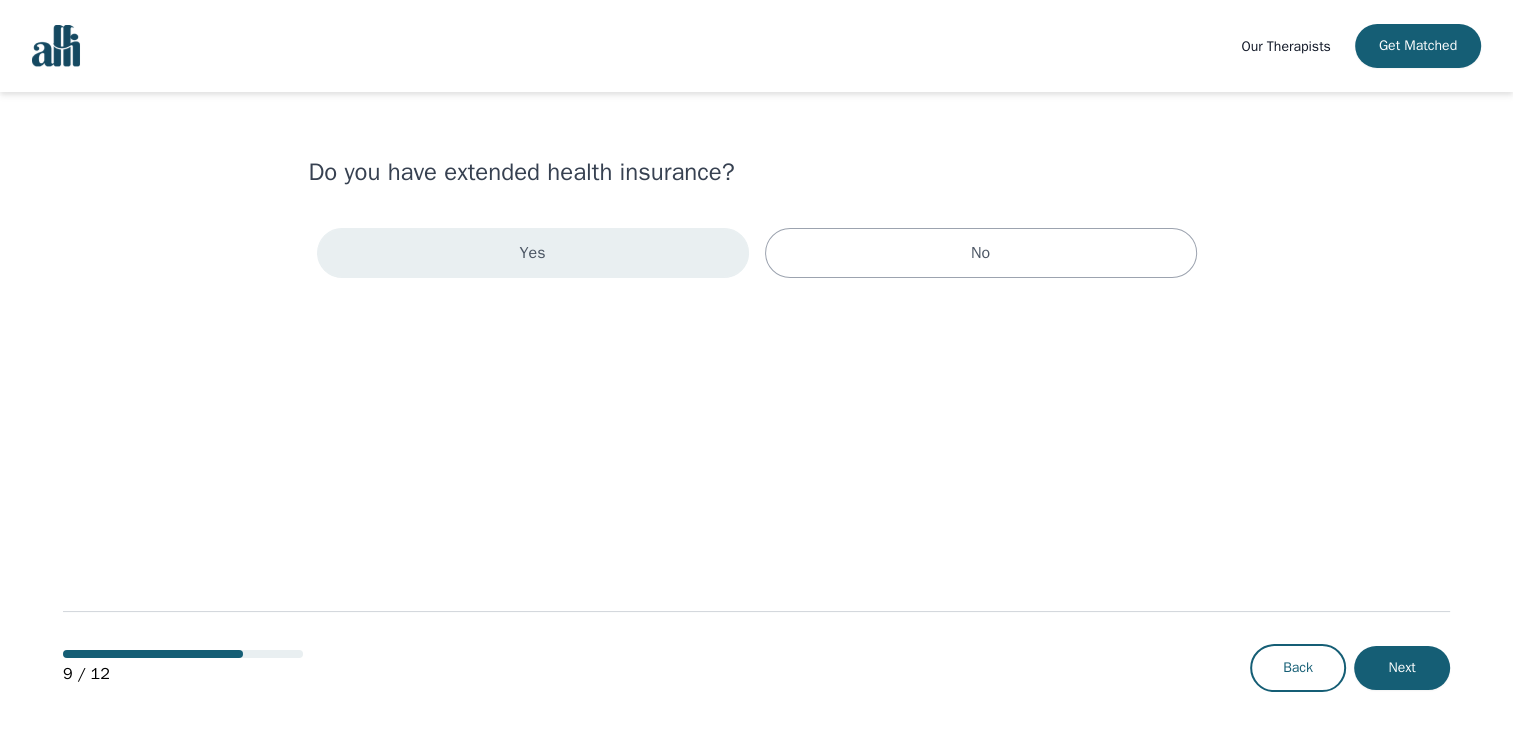 click on "Yes" at bounding box center [533, 253] 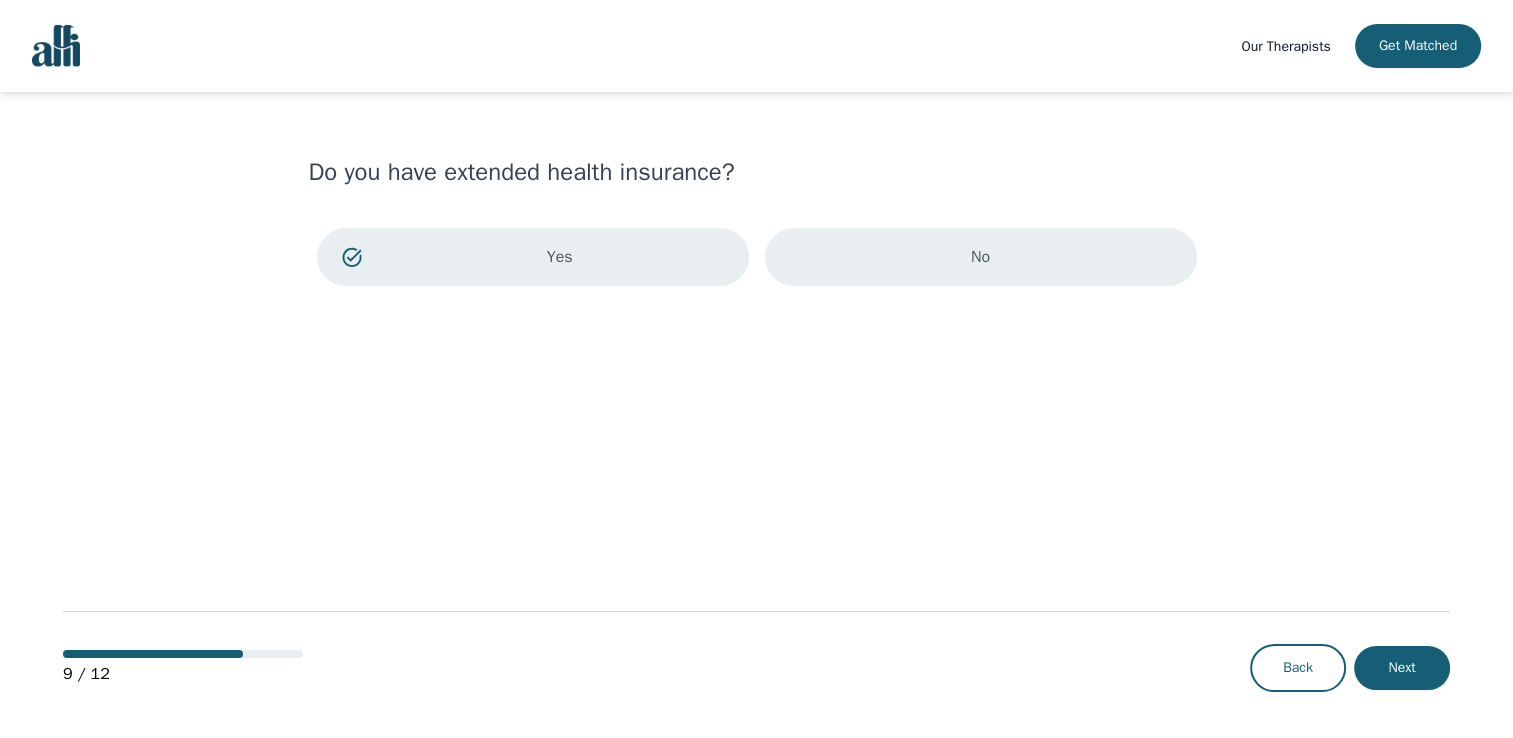 click on "No" at bounding box center (981, 257) 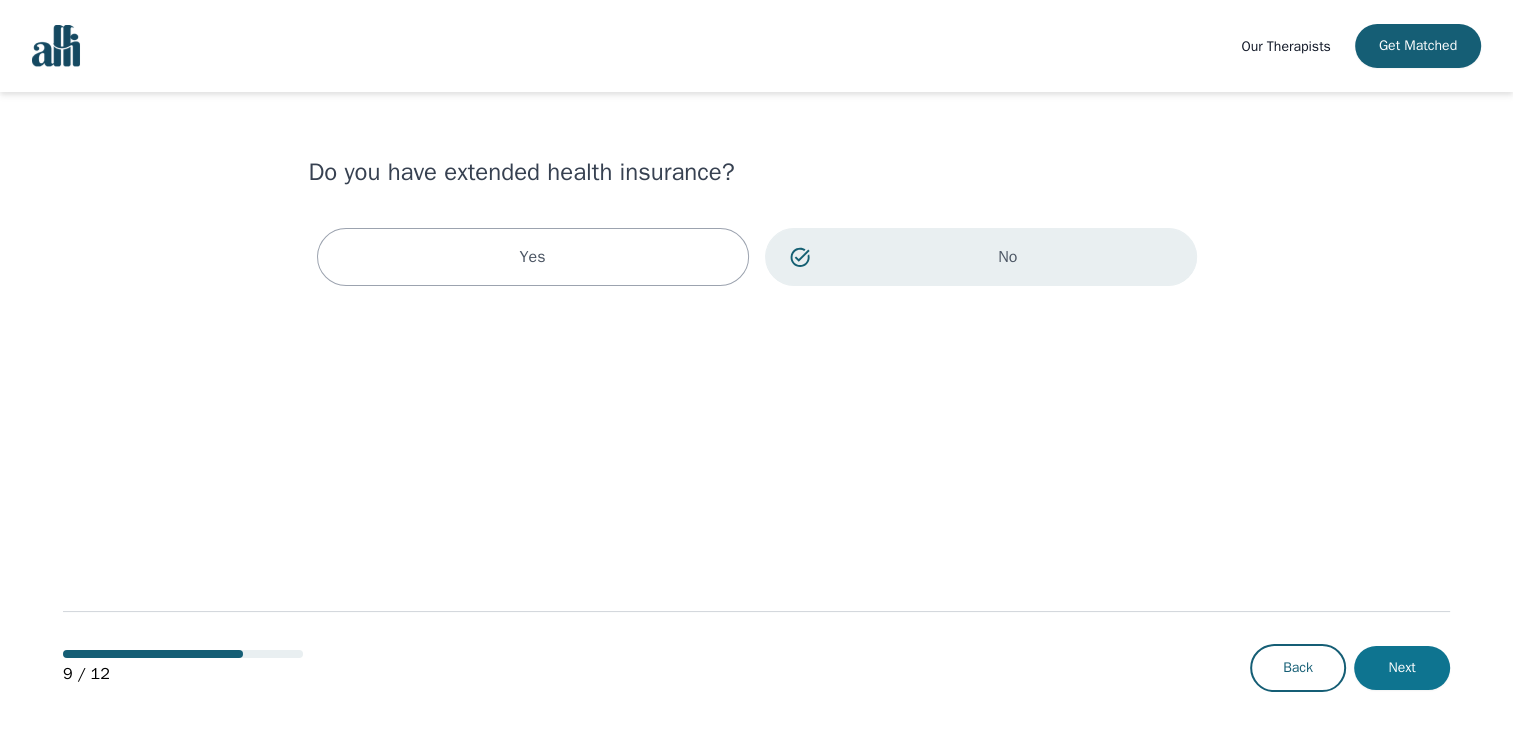 click on "Next" at bounding box center [1402, 668] 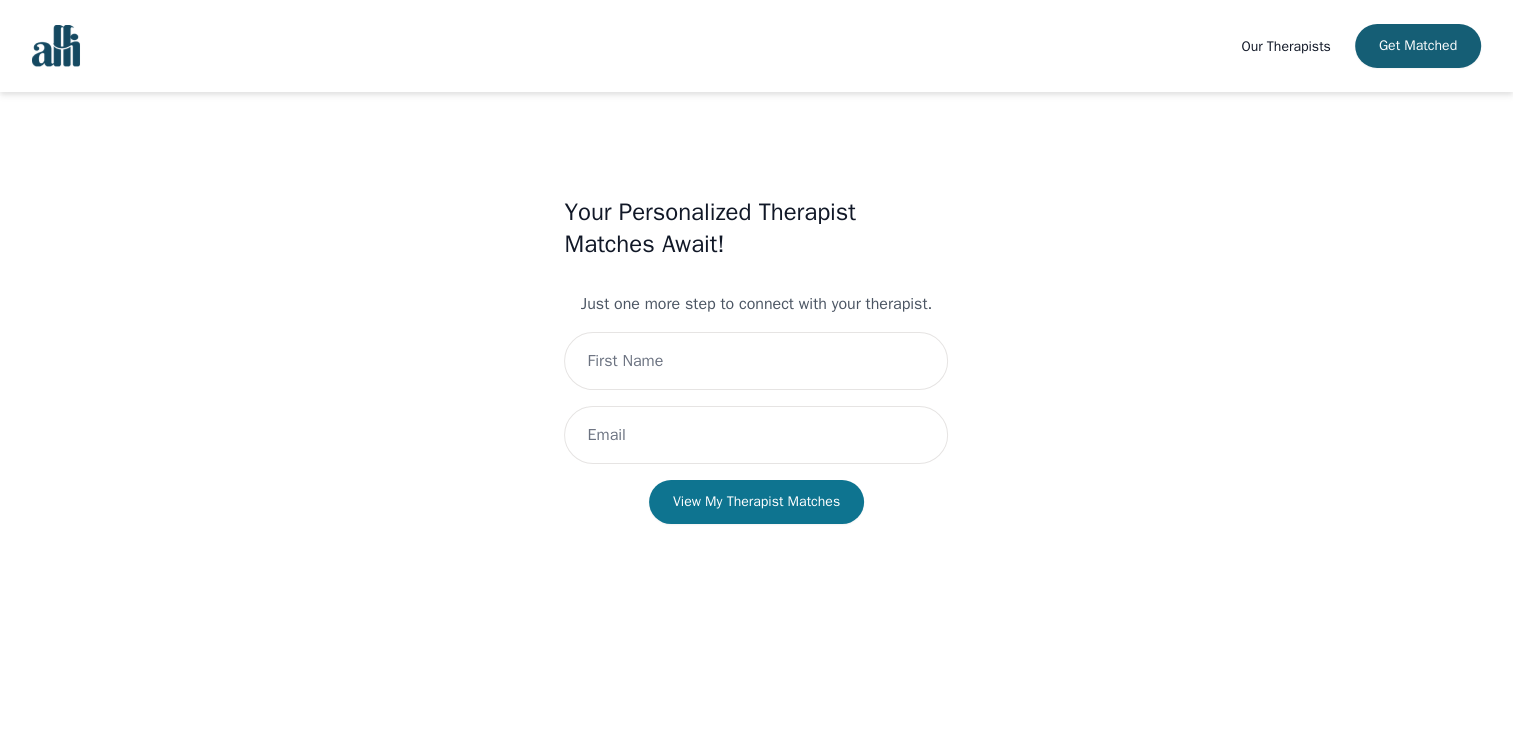 click on "View My Therapist Matches" at bounding box center [756, 502] 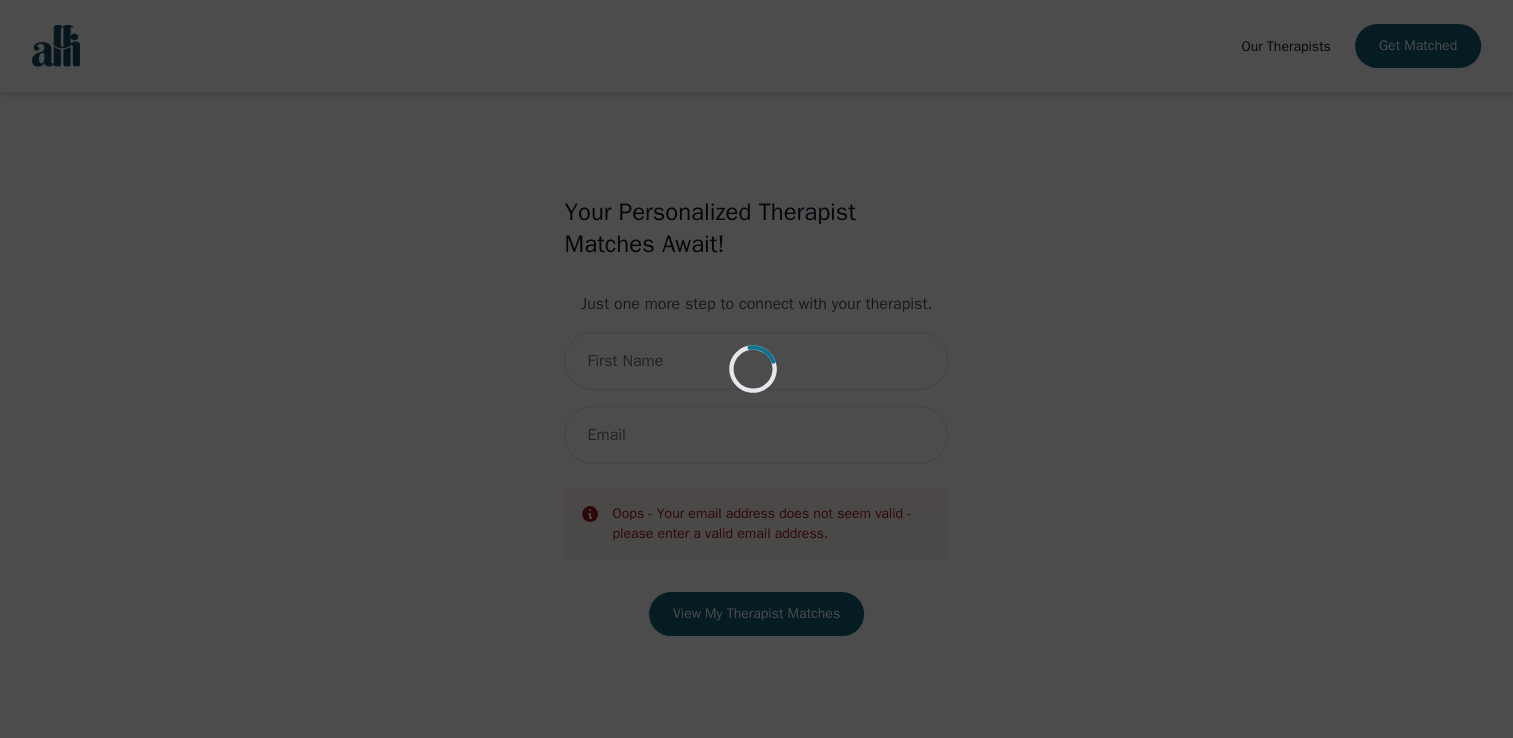 click on "Loading..." at bounding box center [756, 369] 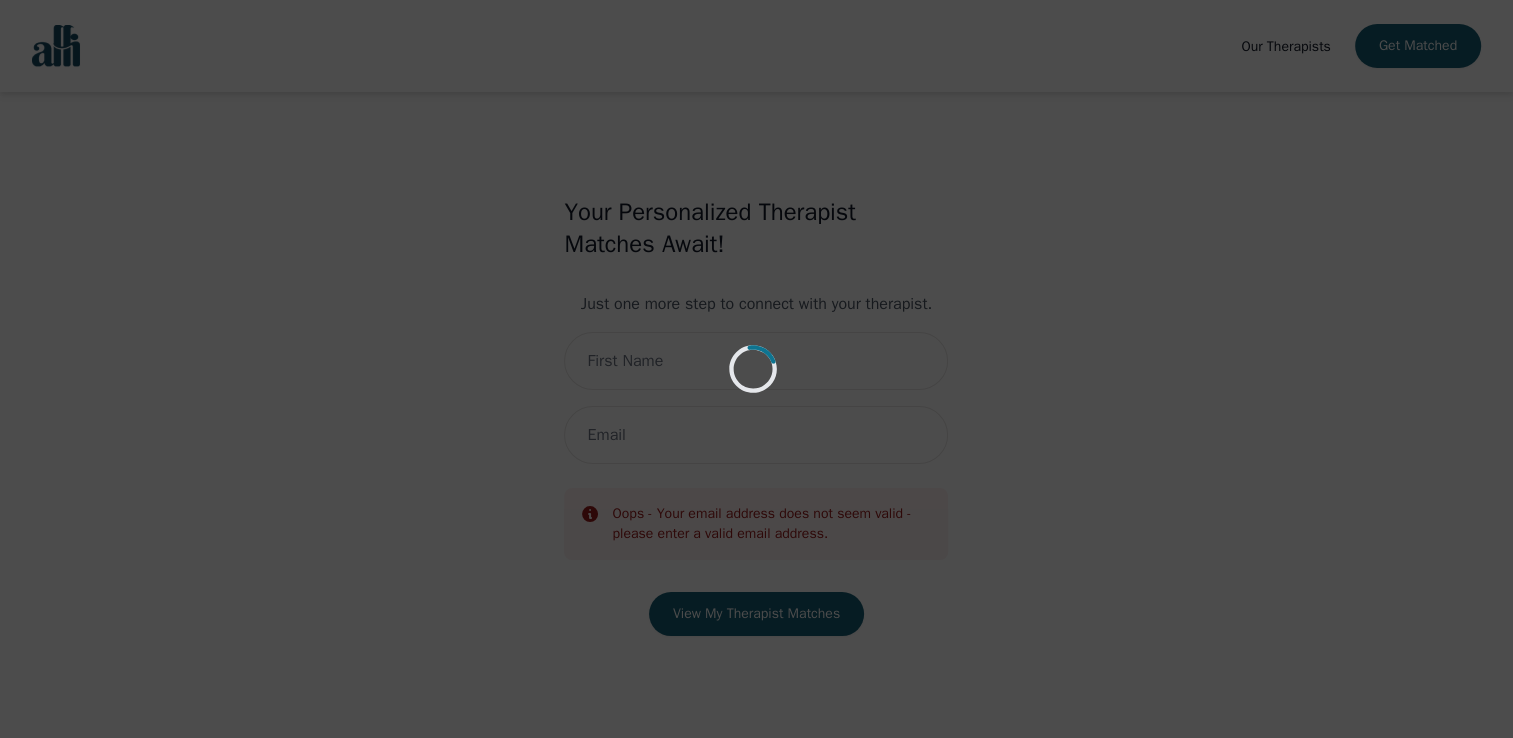 click on "Loading..." at bounding box center (756, 369) 